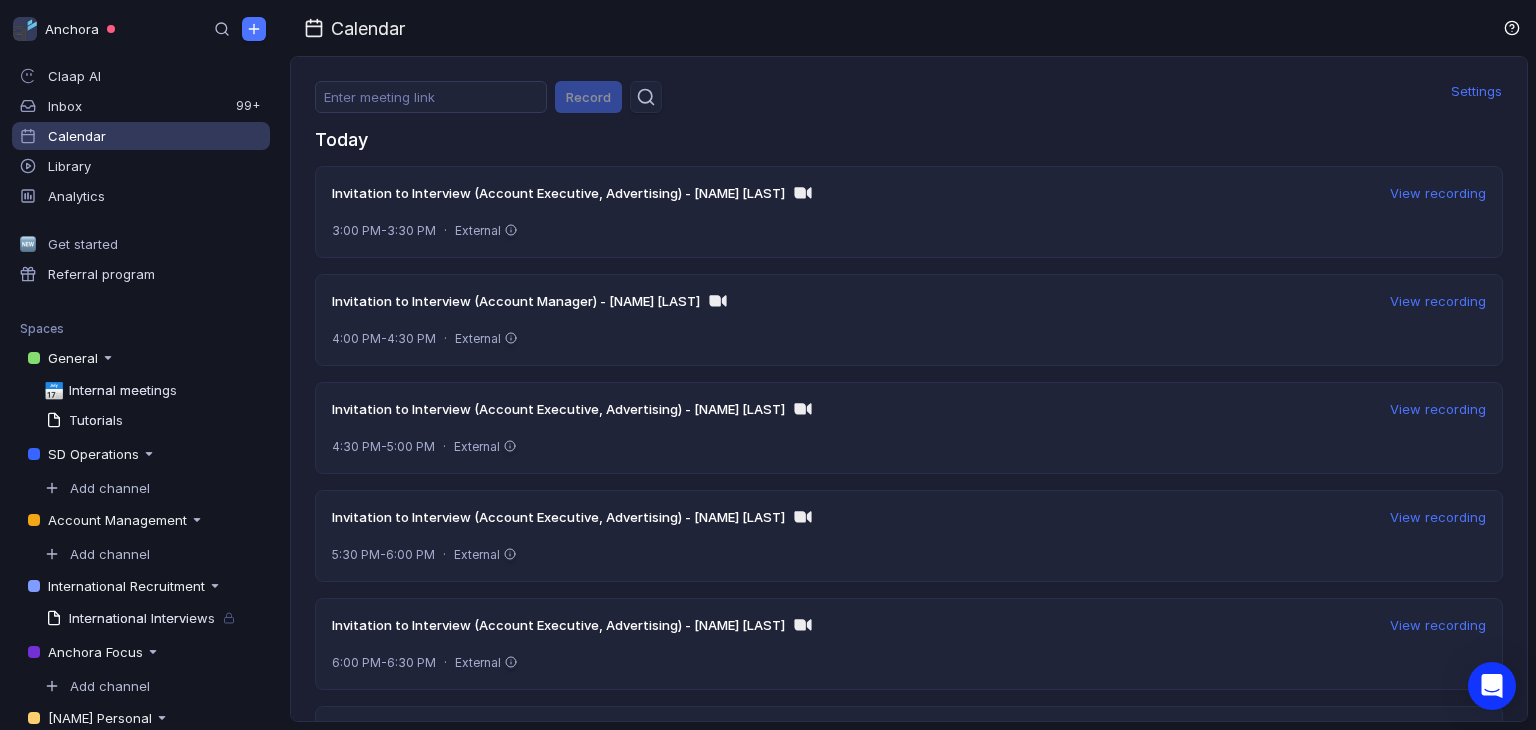scroll, scrollTop: 0, scrollLeft: 0, axis: both 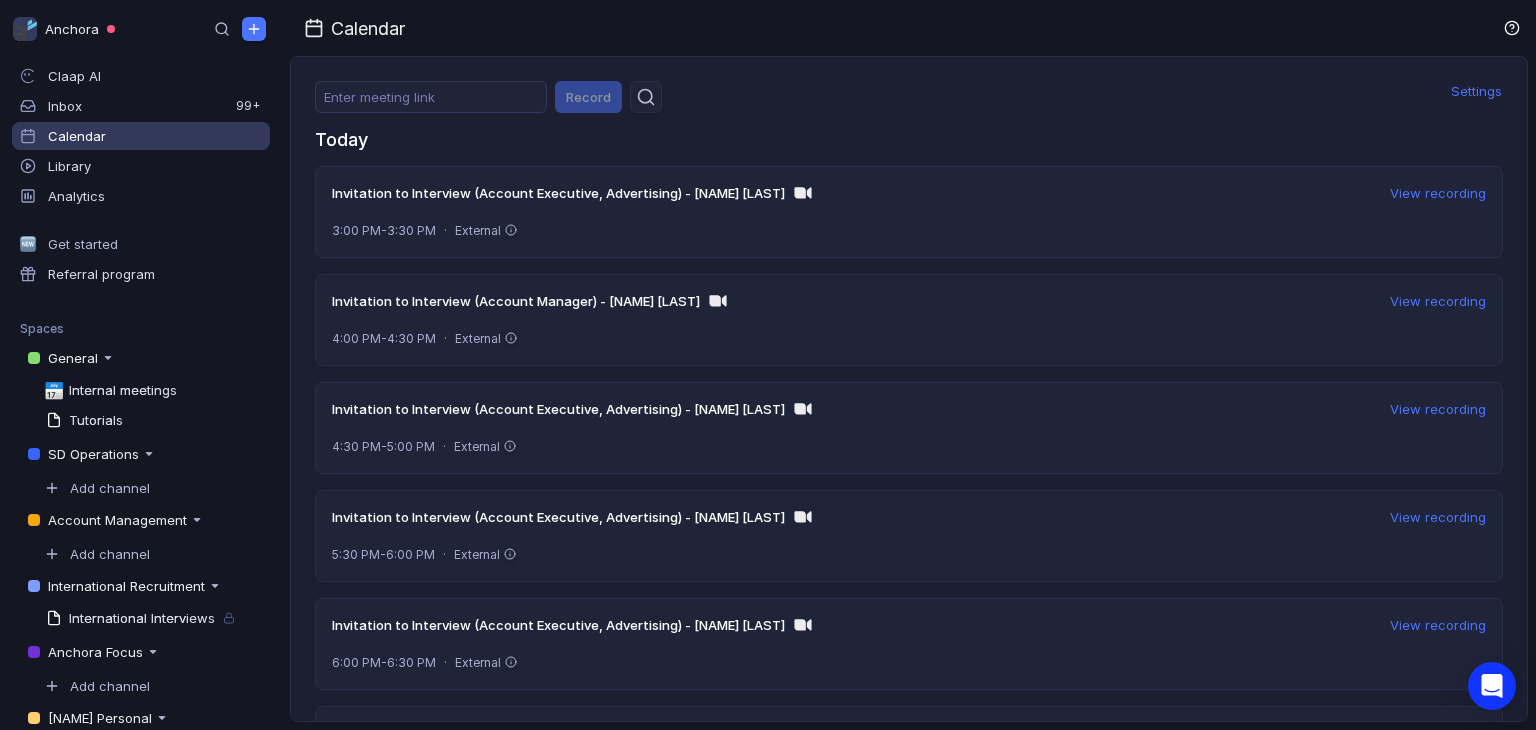 click on "View recording" at bounding box center (1438, 301) 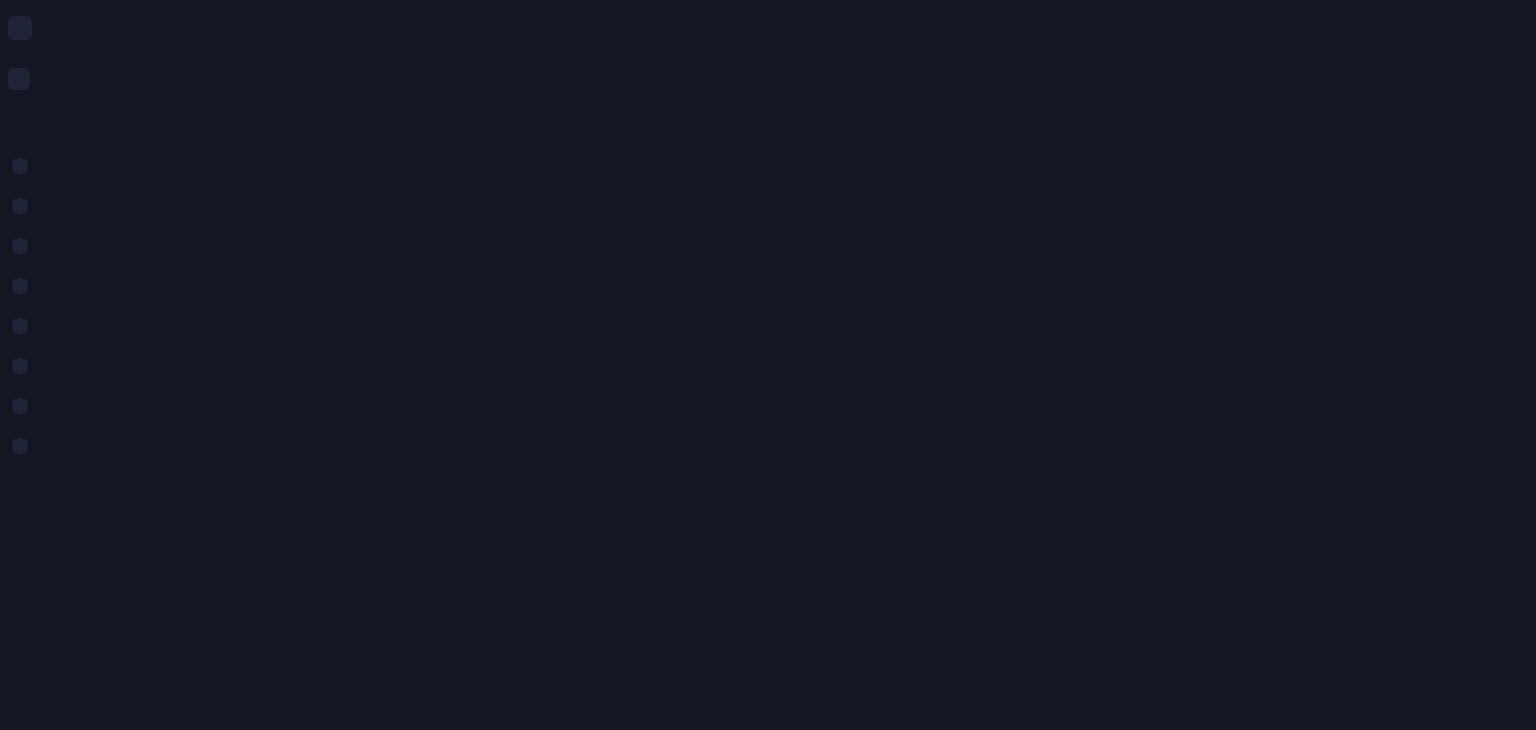 scroll, scrollTop: 0, scrollLeft: 0, axis: both 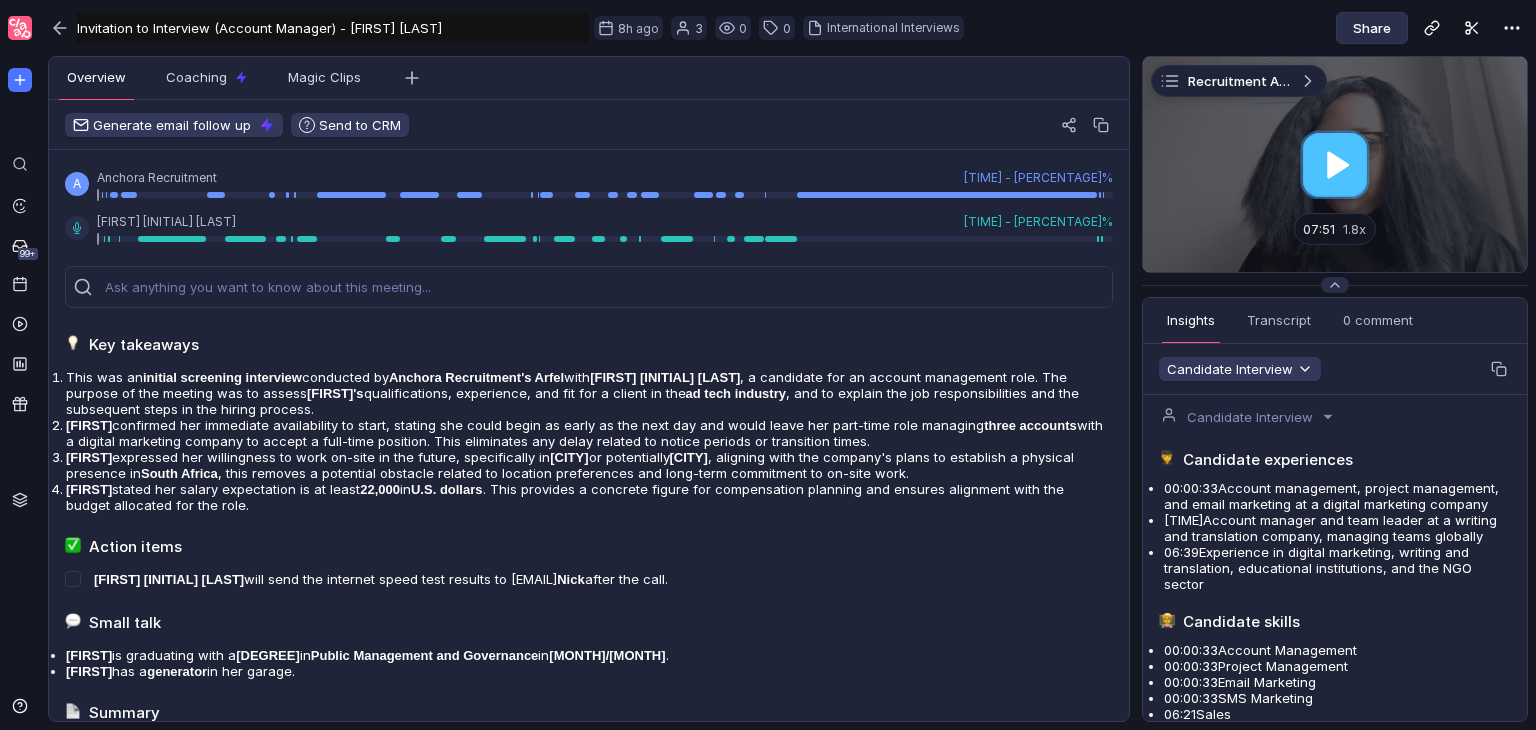 click on "Share" at bounding box center [1372, 28] 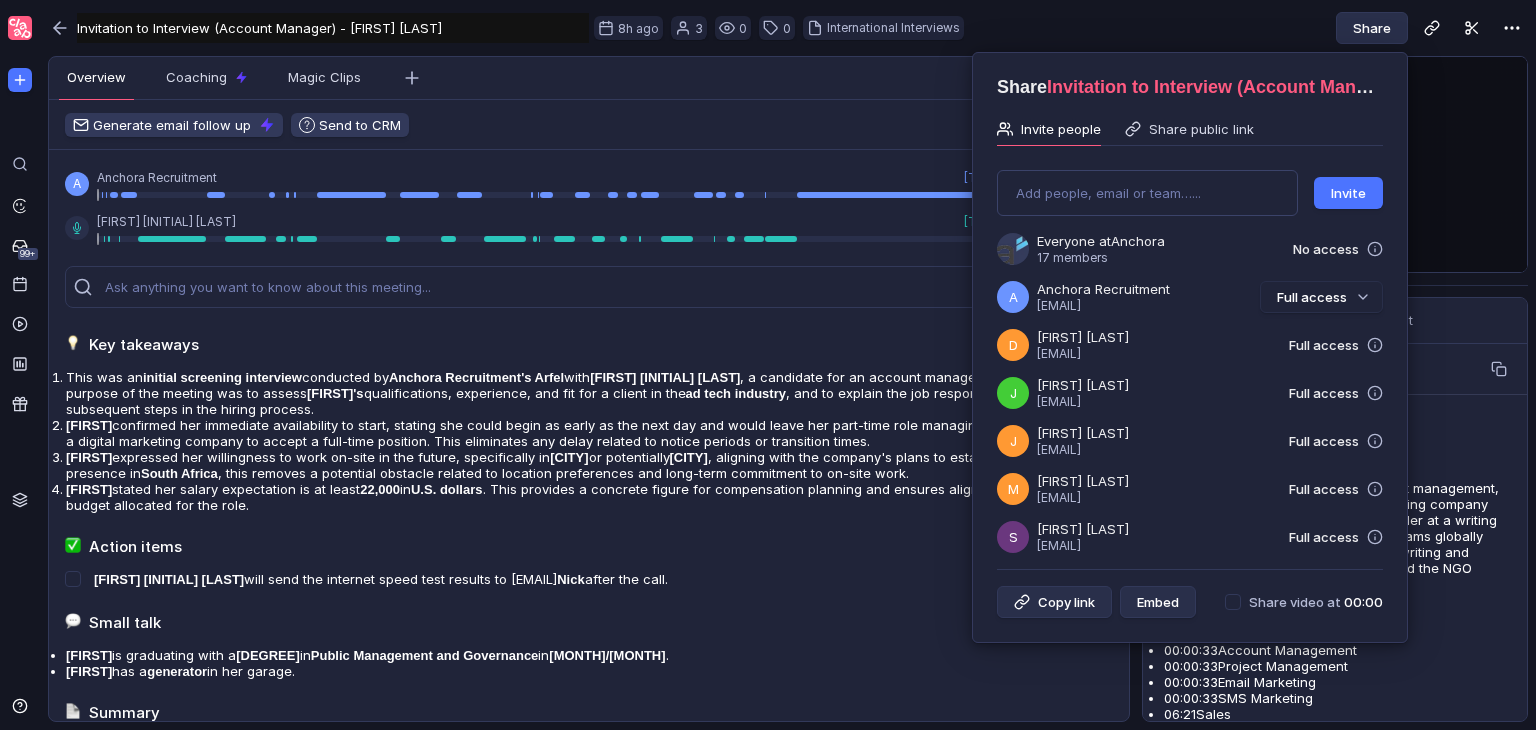 click on "Invite people Share public link Add people, email or team…... Invite Everyone at  Anchora 17 members No access A Anchora Recruitment recruitment@anchora.com Full access D Dan Torres dtorres@anchora.com Full access J Jendy Perez jperez@anchora.com Full access J Jeremy Wallace jwallace@anchora.com Full access M Michal Waldman mwaldman@anchora.com Full access S Shlomo Viezel sviezel@anchora.com Full access" at bounding box center (1190, 333) 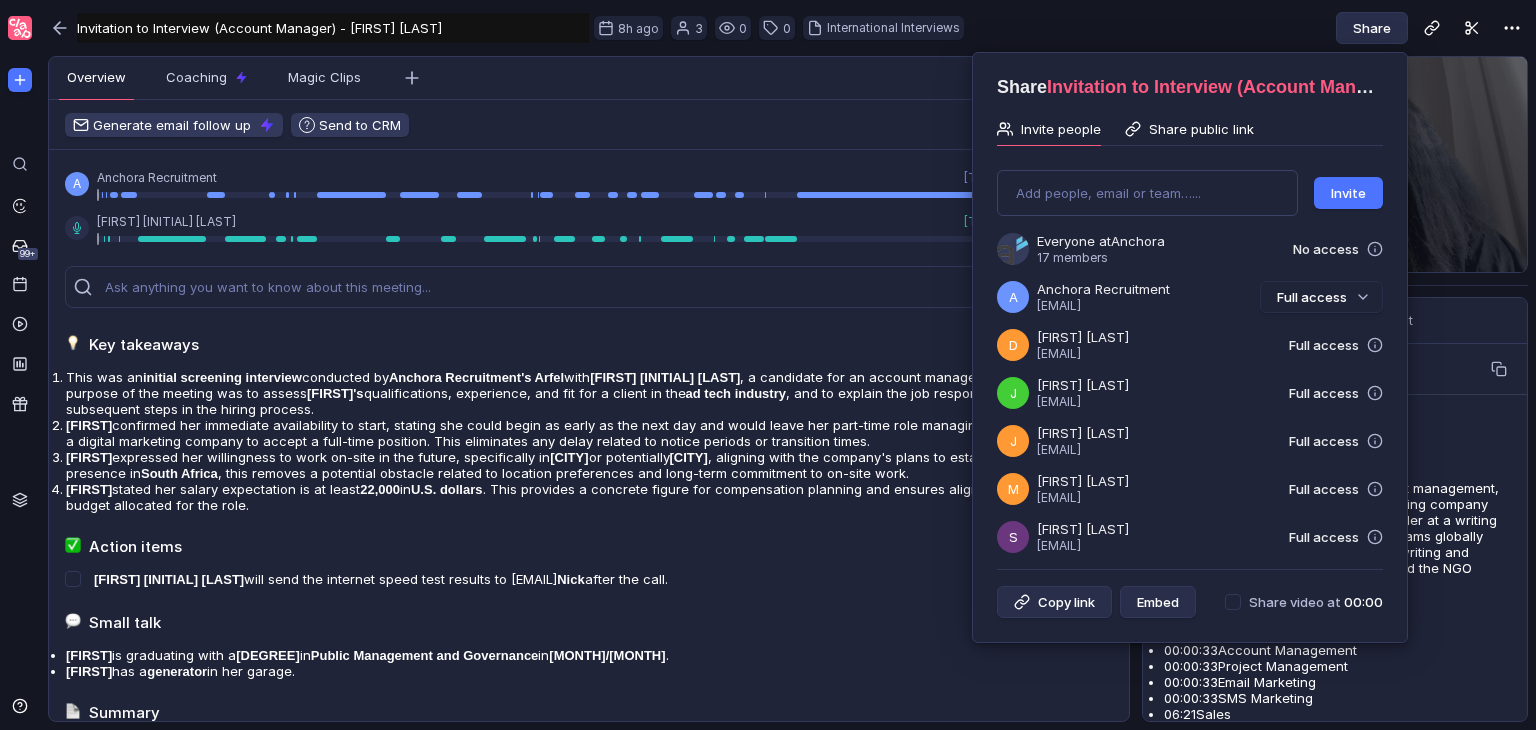 click on "Share public link" at bounding box center (1201, 129) 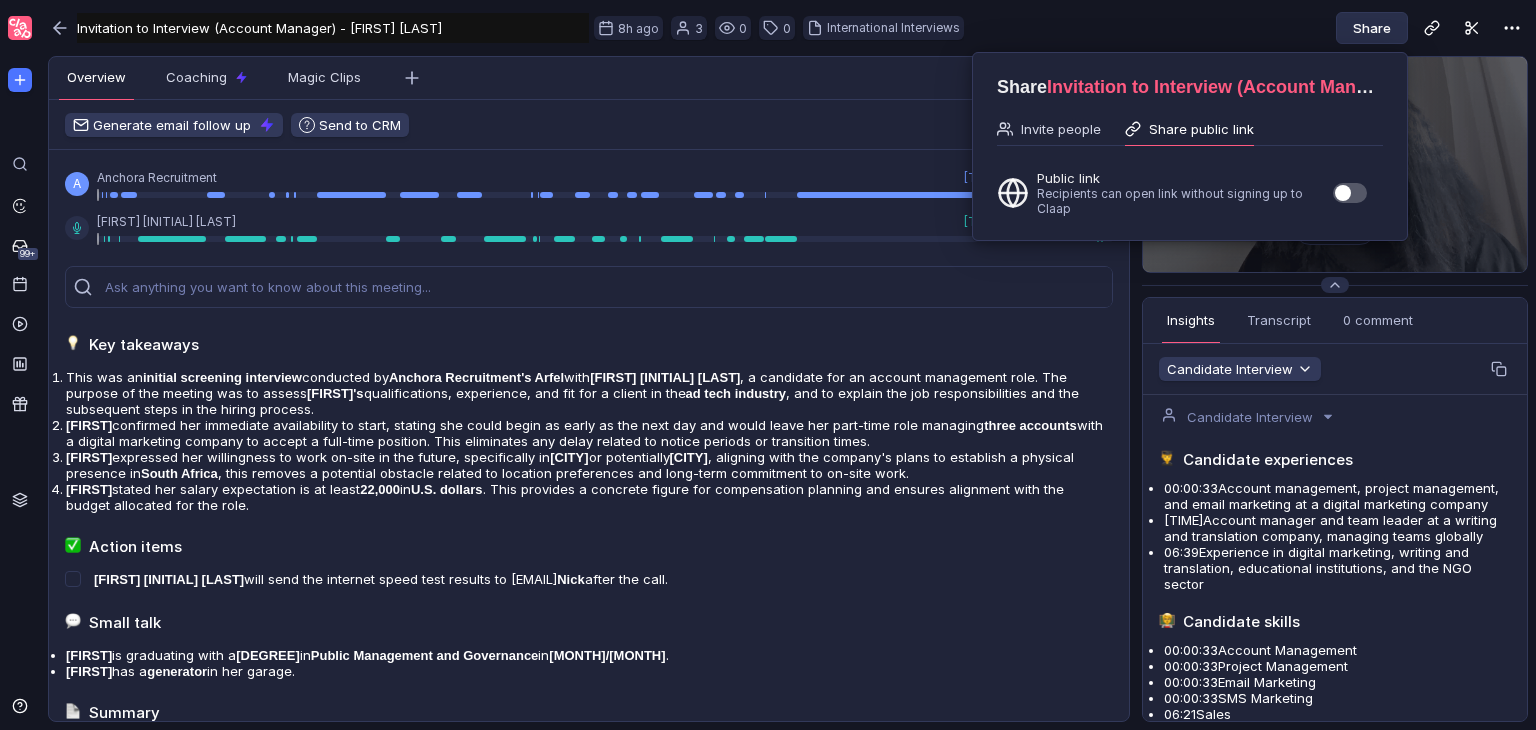 click at bounding box center (1350, 193) 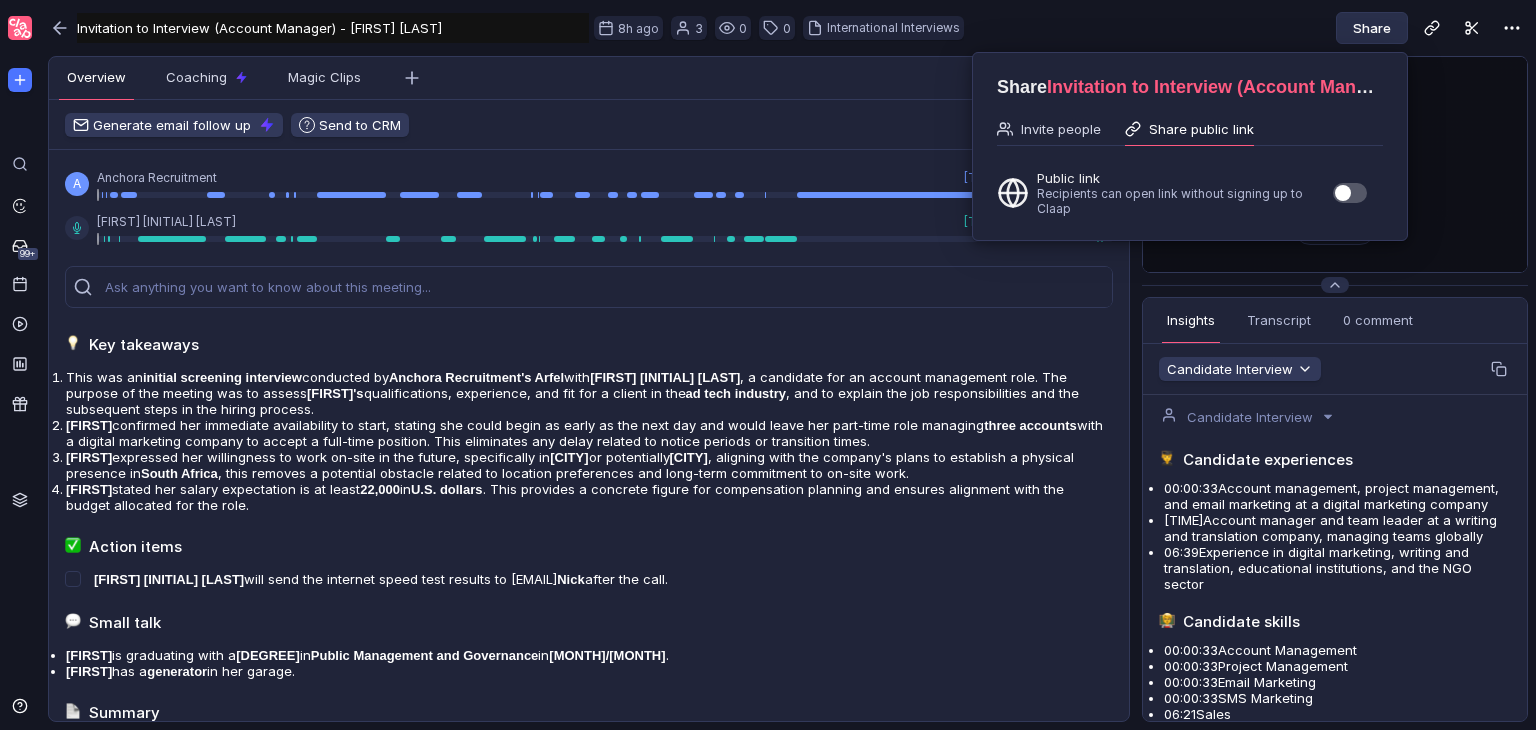 click at bounding box center [1332, 182] 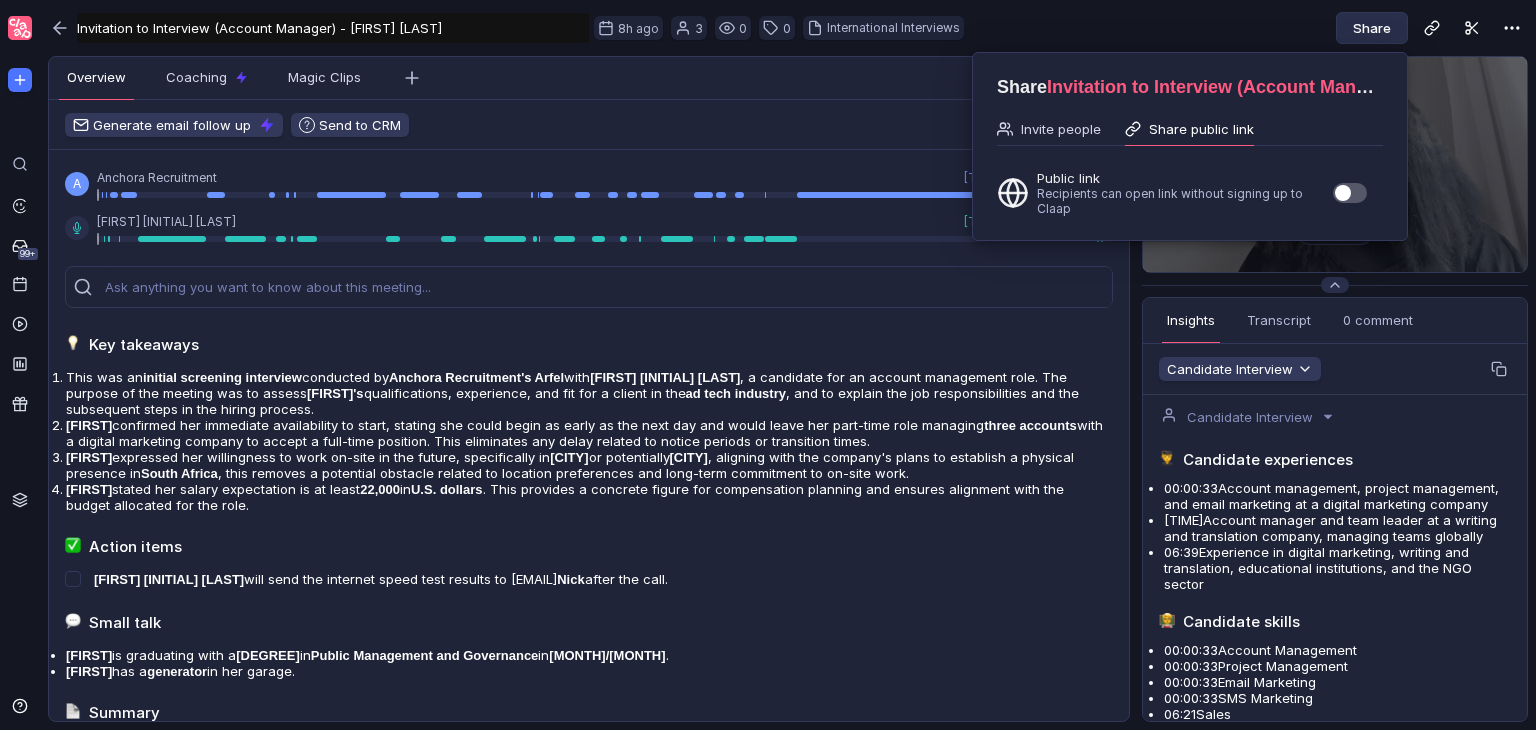 checkbox on "true" 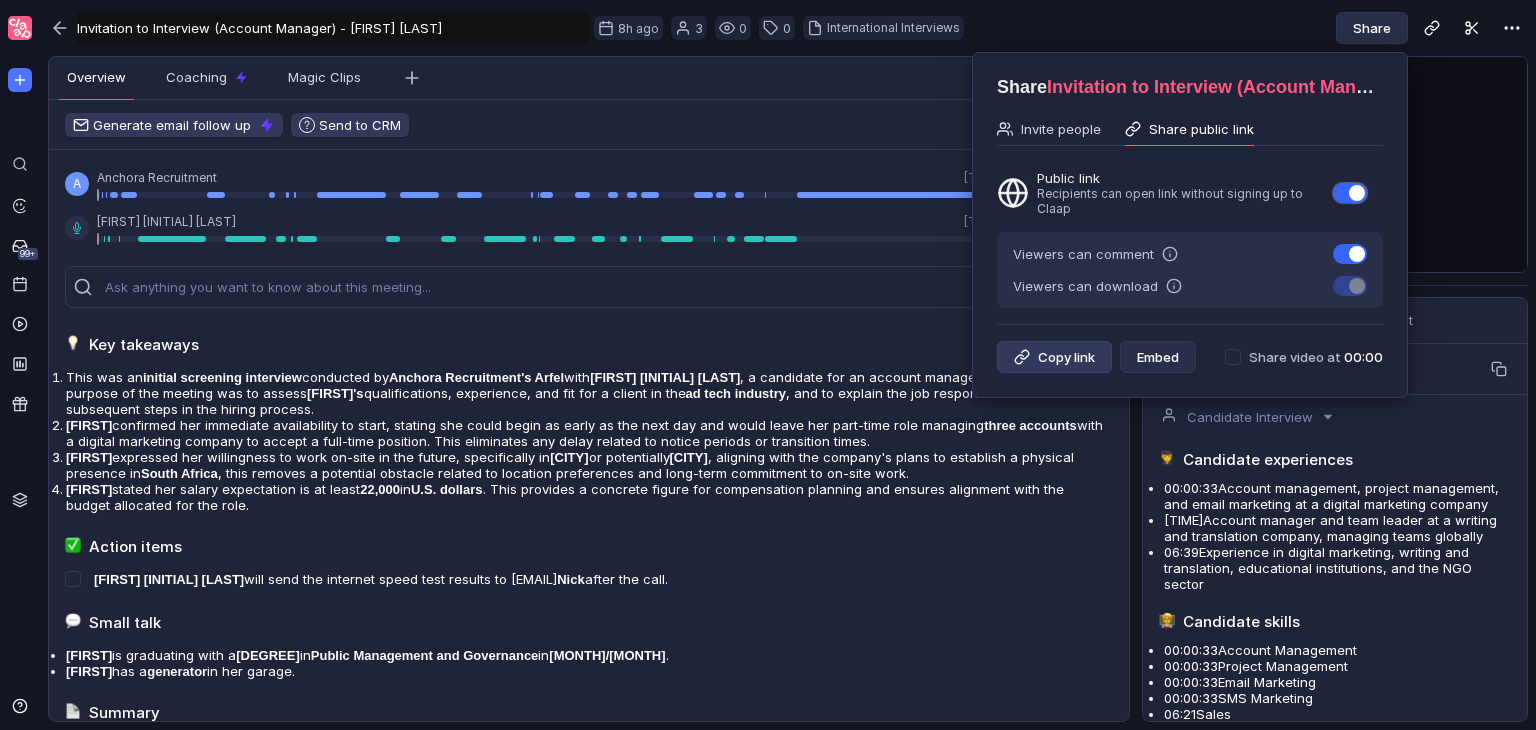 click on "Copy link" at bounding box center (1054, 357) 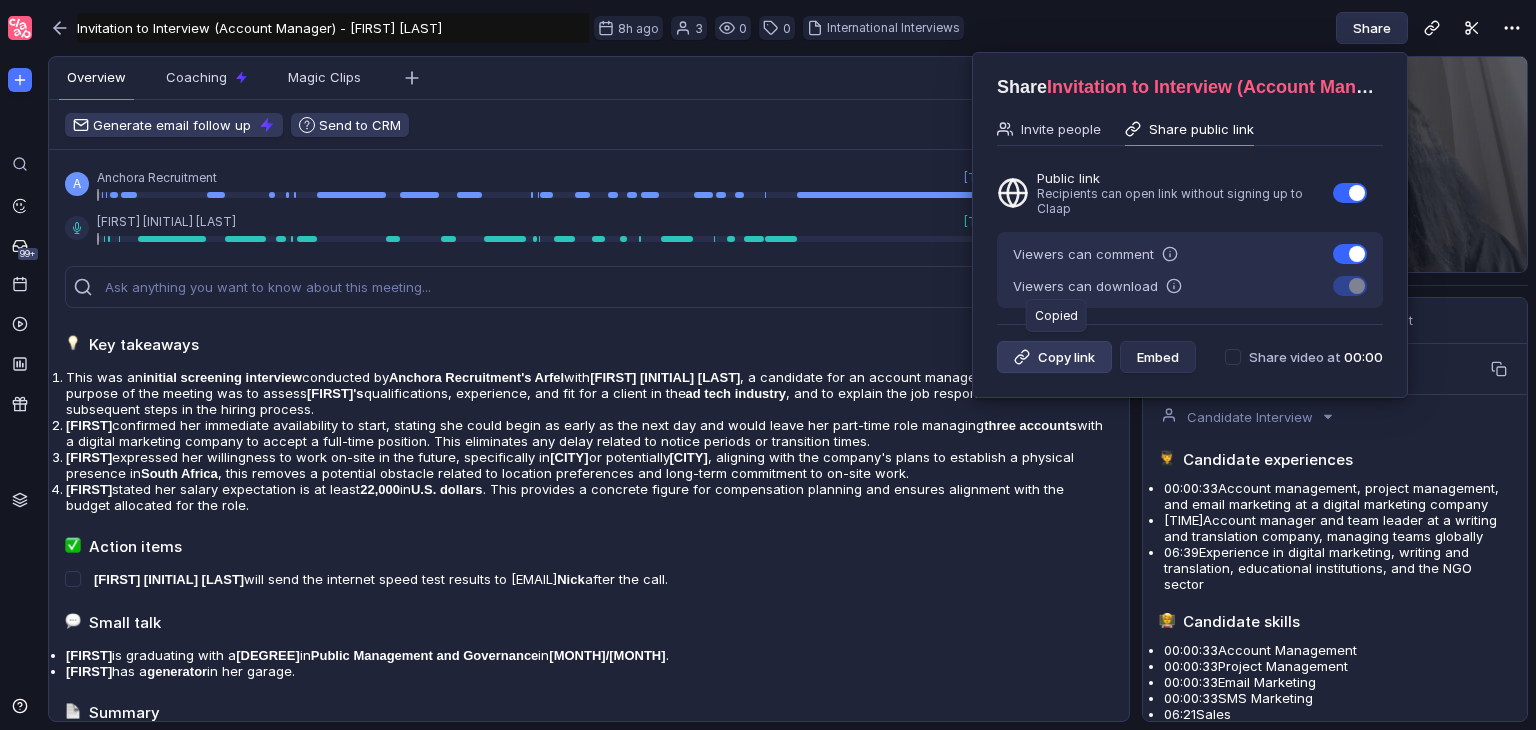 click on "Copy link" at bounding box center [1054, 357] 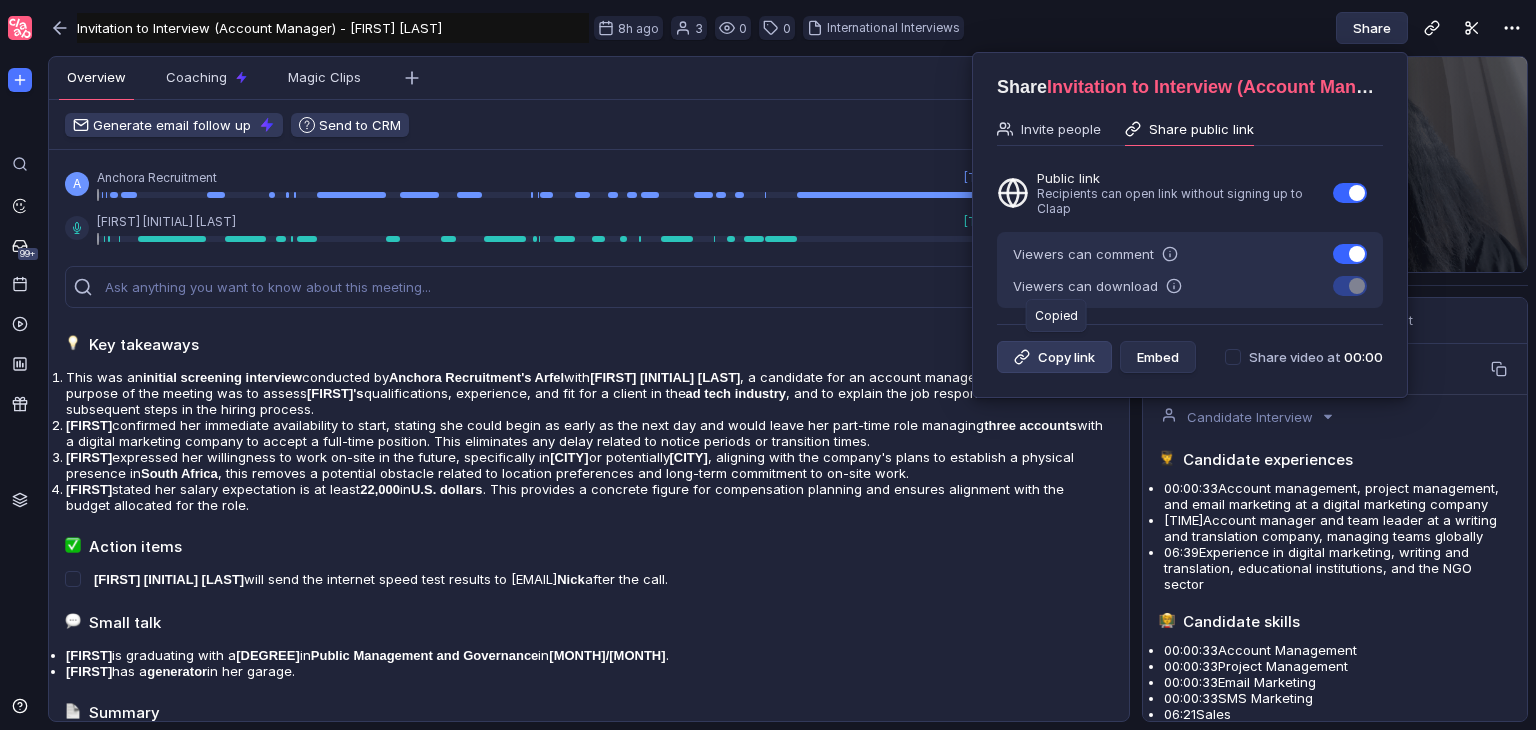 click on "Copy link" at bounding box center [1054, 357] 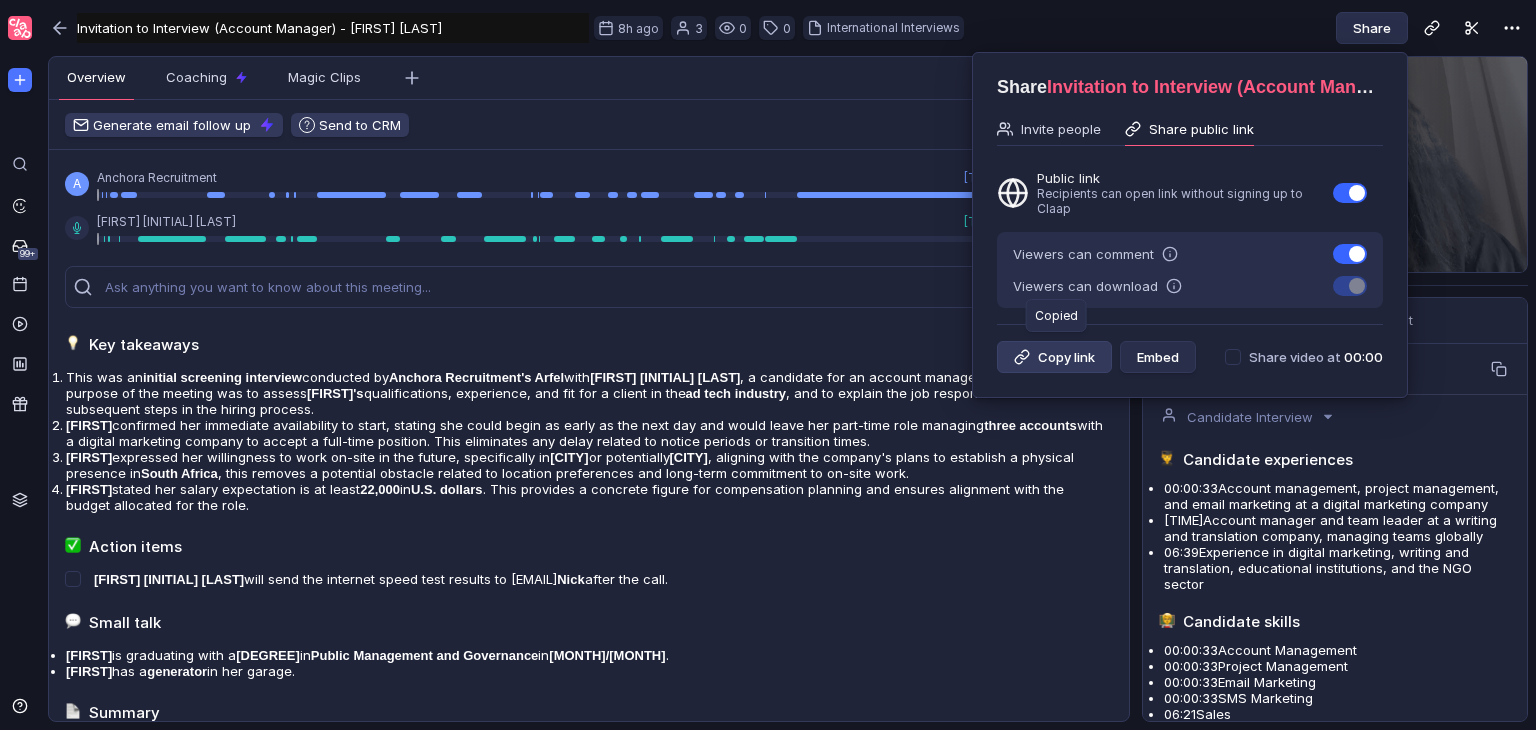 click on "Copy link" at bounding box center (1054, 357) 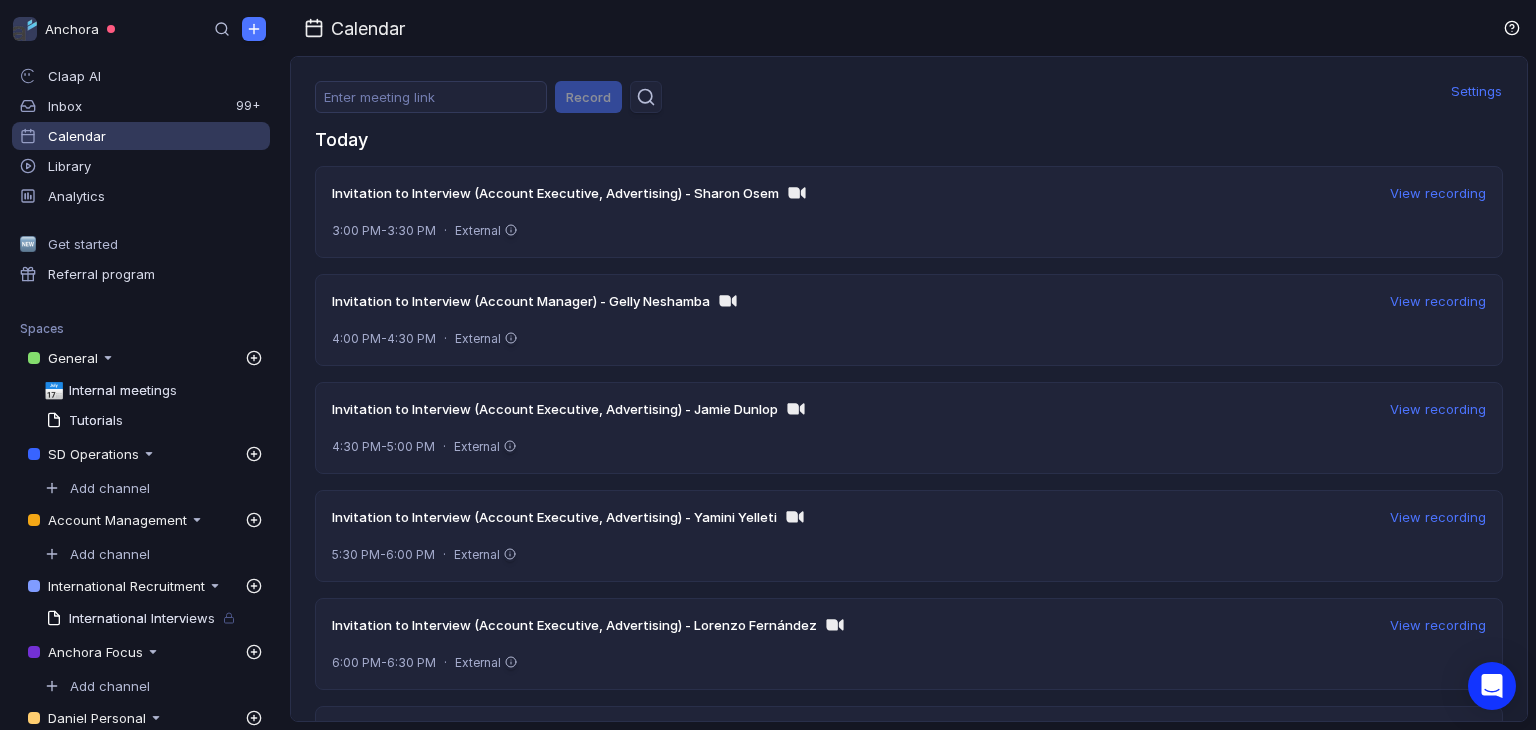 scroll, scrollTop: 0, scrollLeft: 0, axis: both 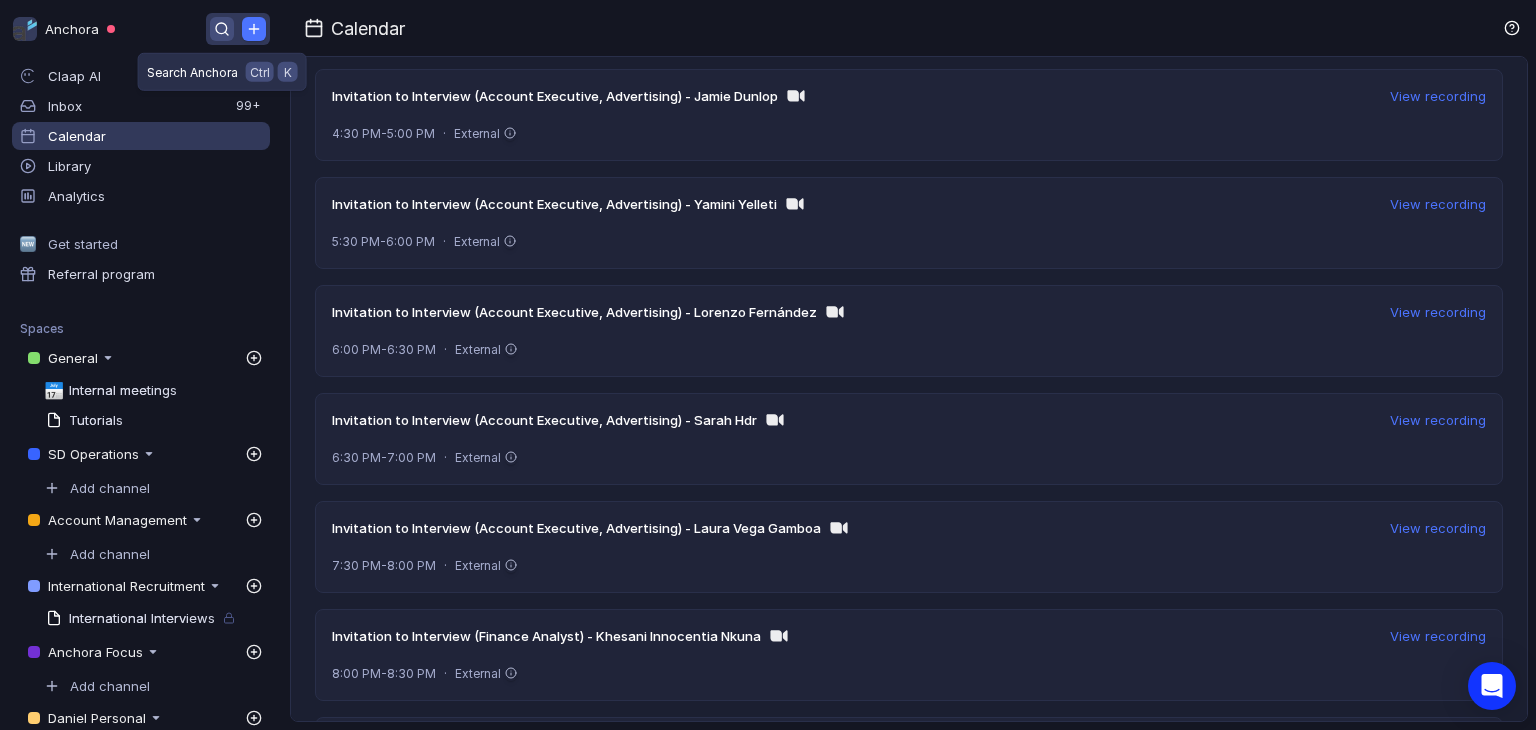 click at bounding box center (222, 29) 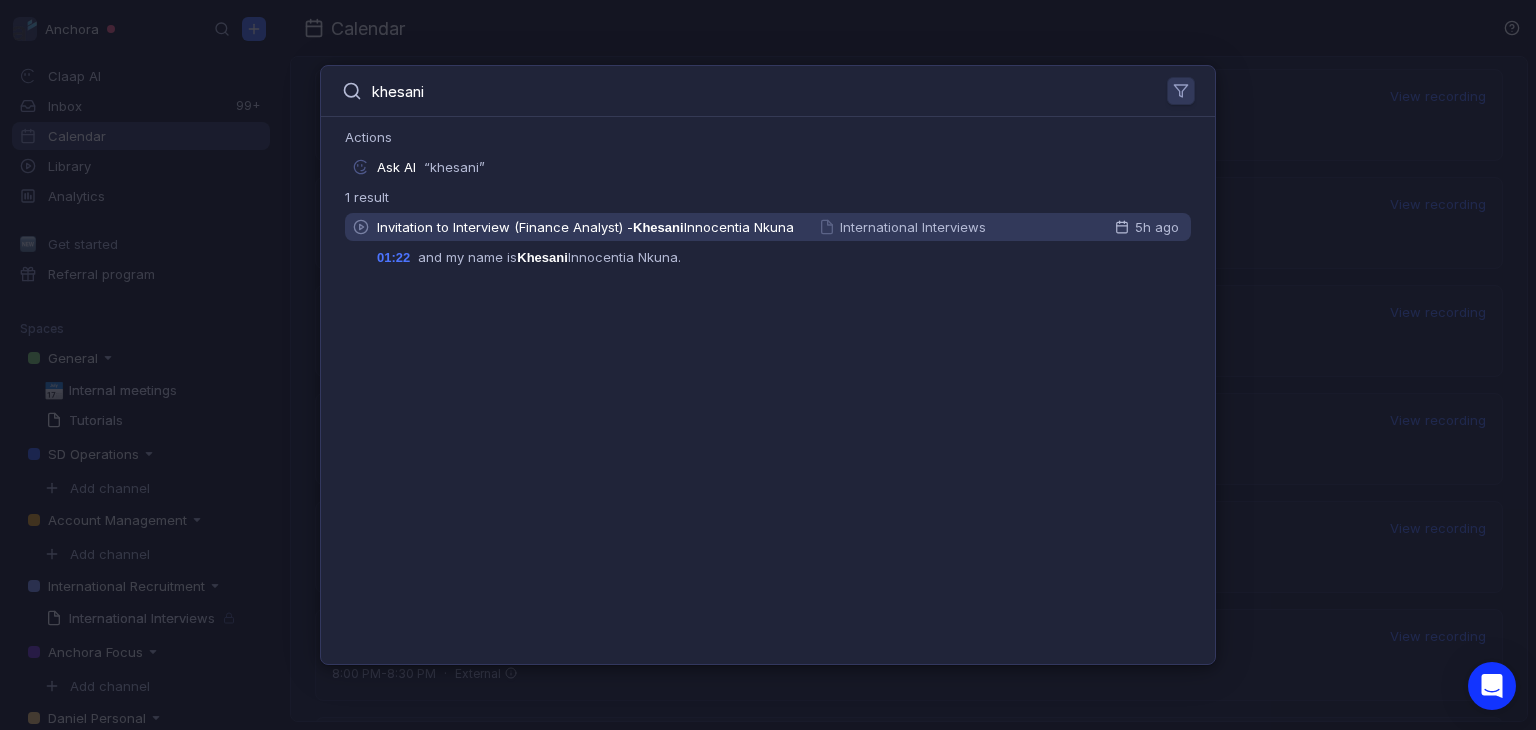 type on "khesani" 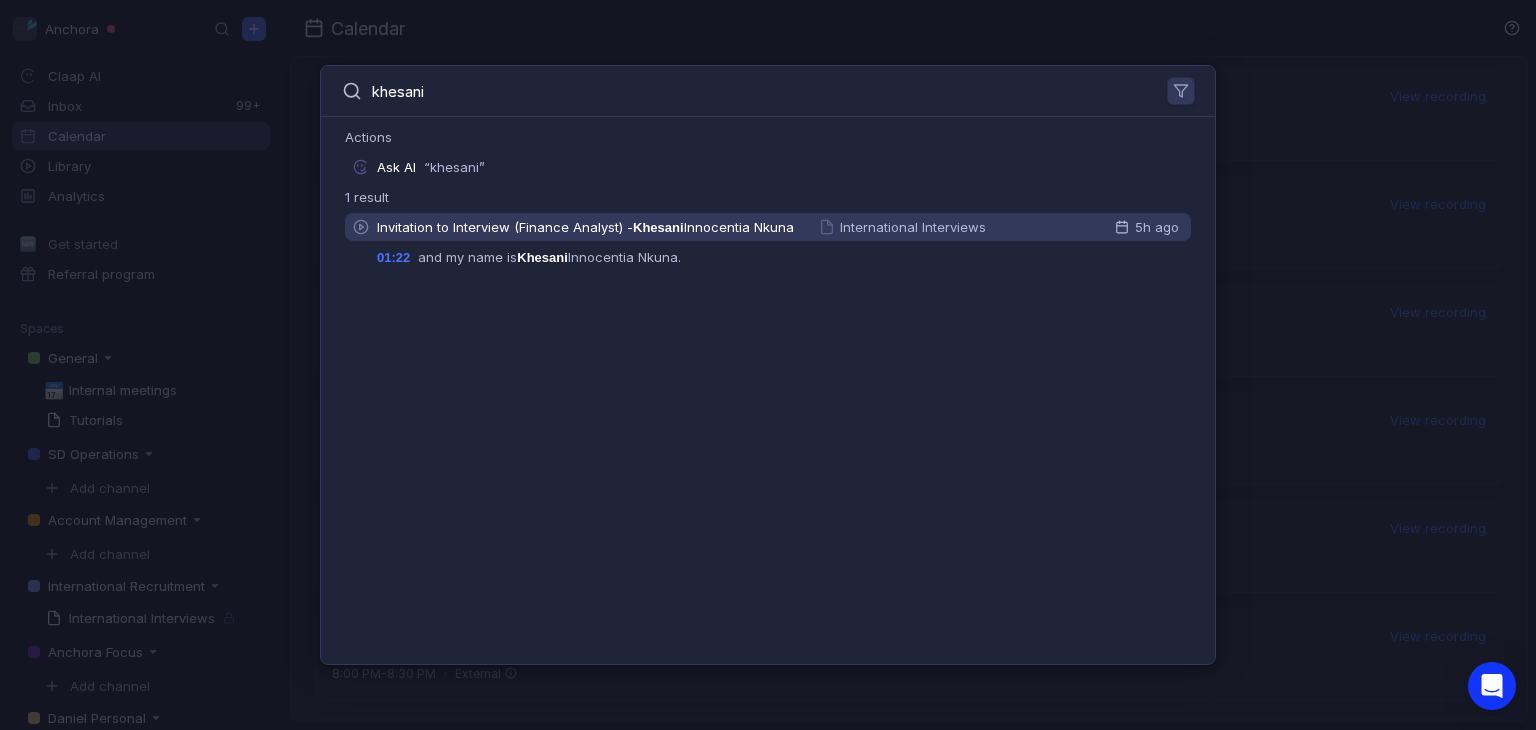 click on "Innocentia Nkuna" at bounding box center [739, 227] 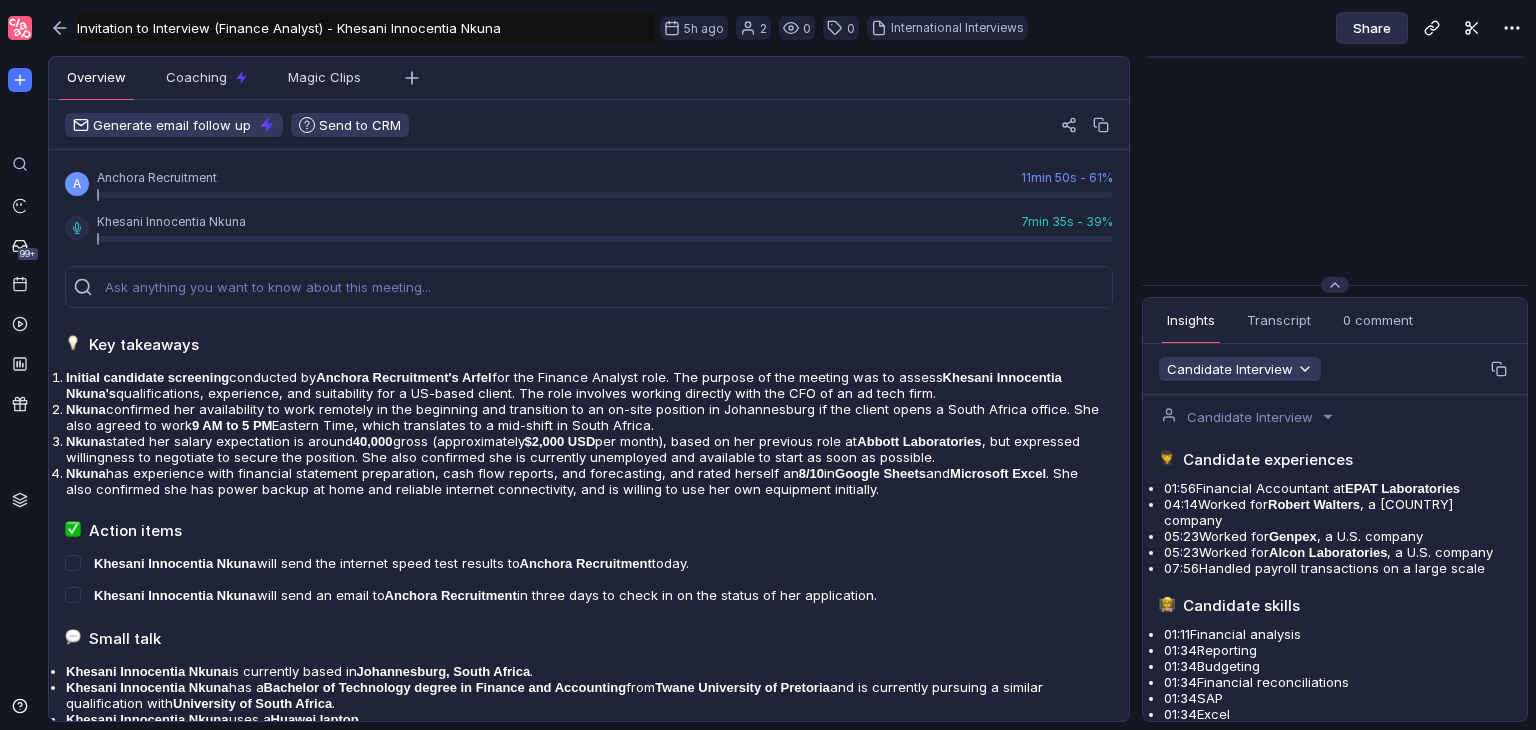 click on "Share" at bounding box center [1372, 28] 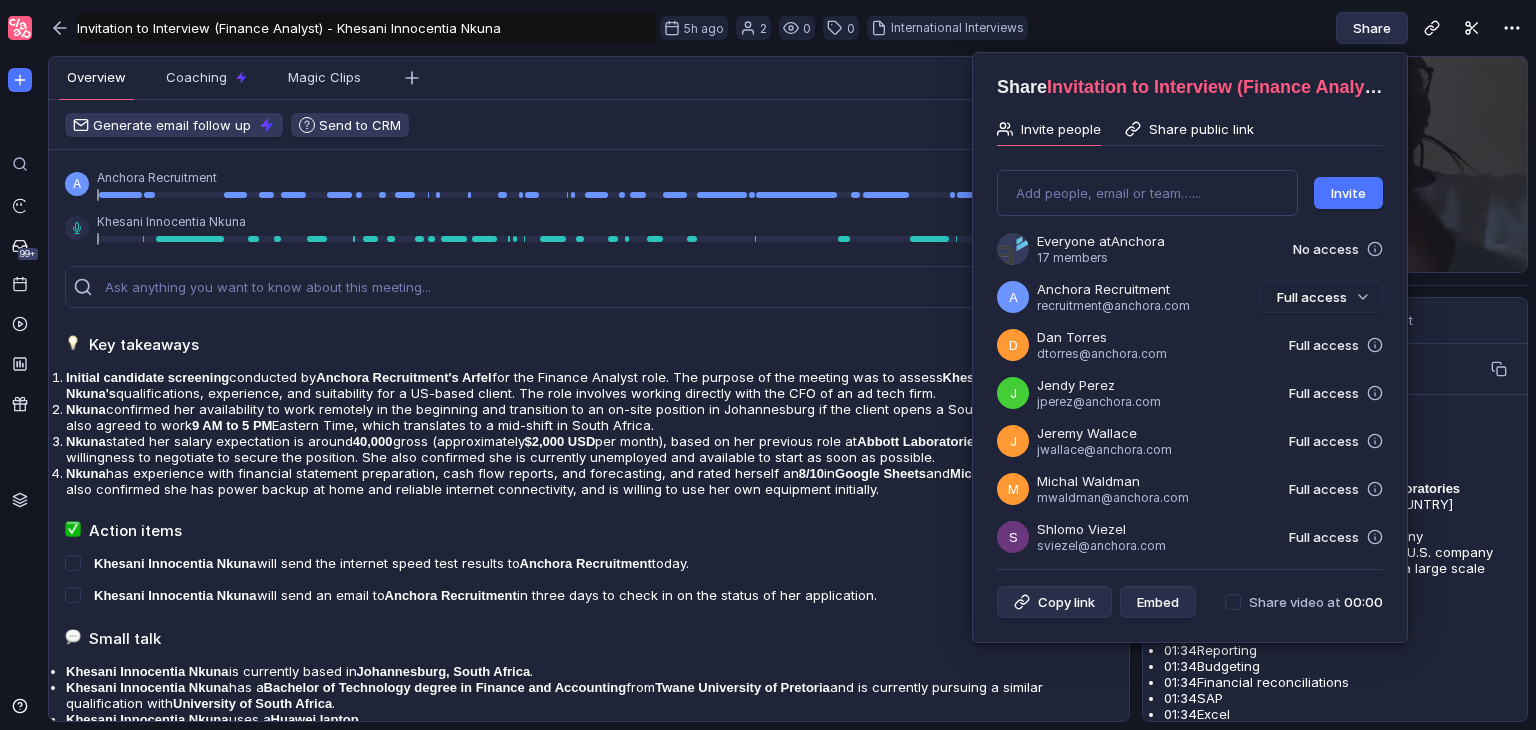 drag, startPoint x: 1200, startPoint y: 125, endPoint x: 1216, endPoint y: 122, distance: 16.27882 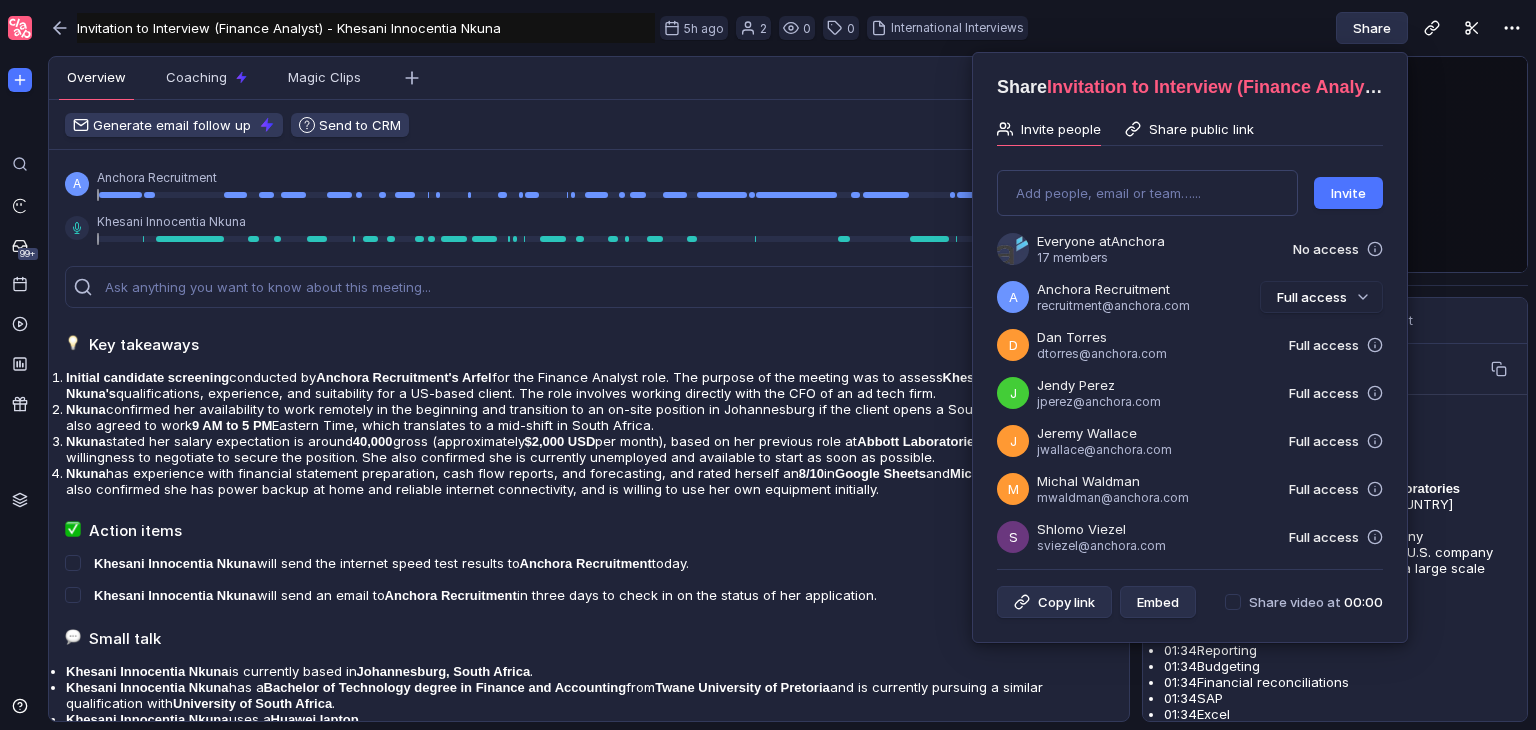 click on "Share public link" at bounding box center (1201, 129) 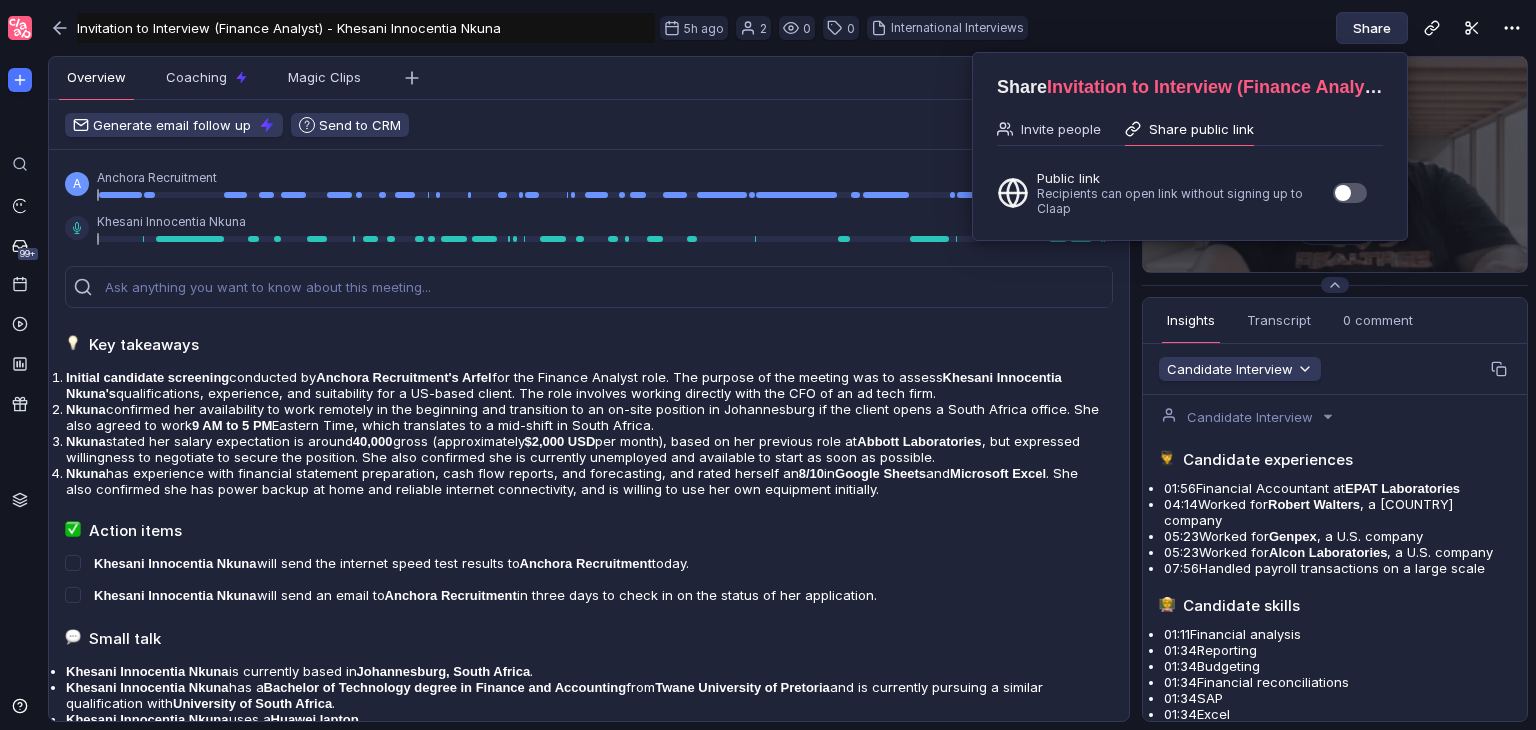 click at bounding box center [1350, 193] 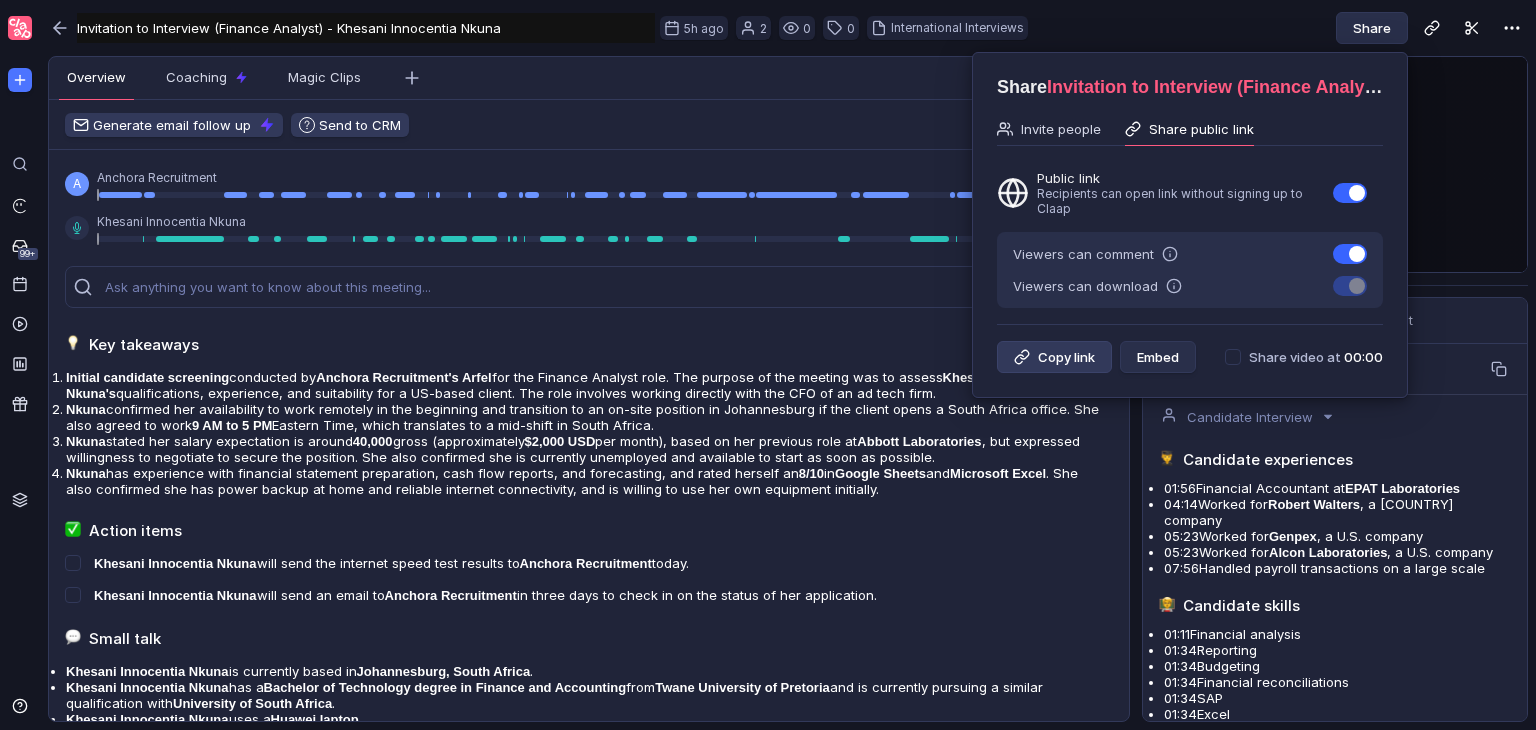 click on "Copy link" at bounding box center (1054, 357) 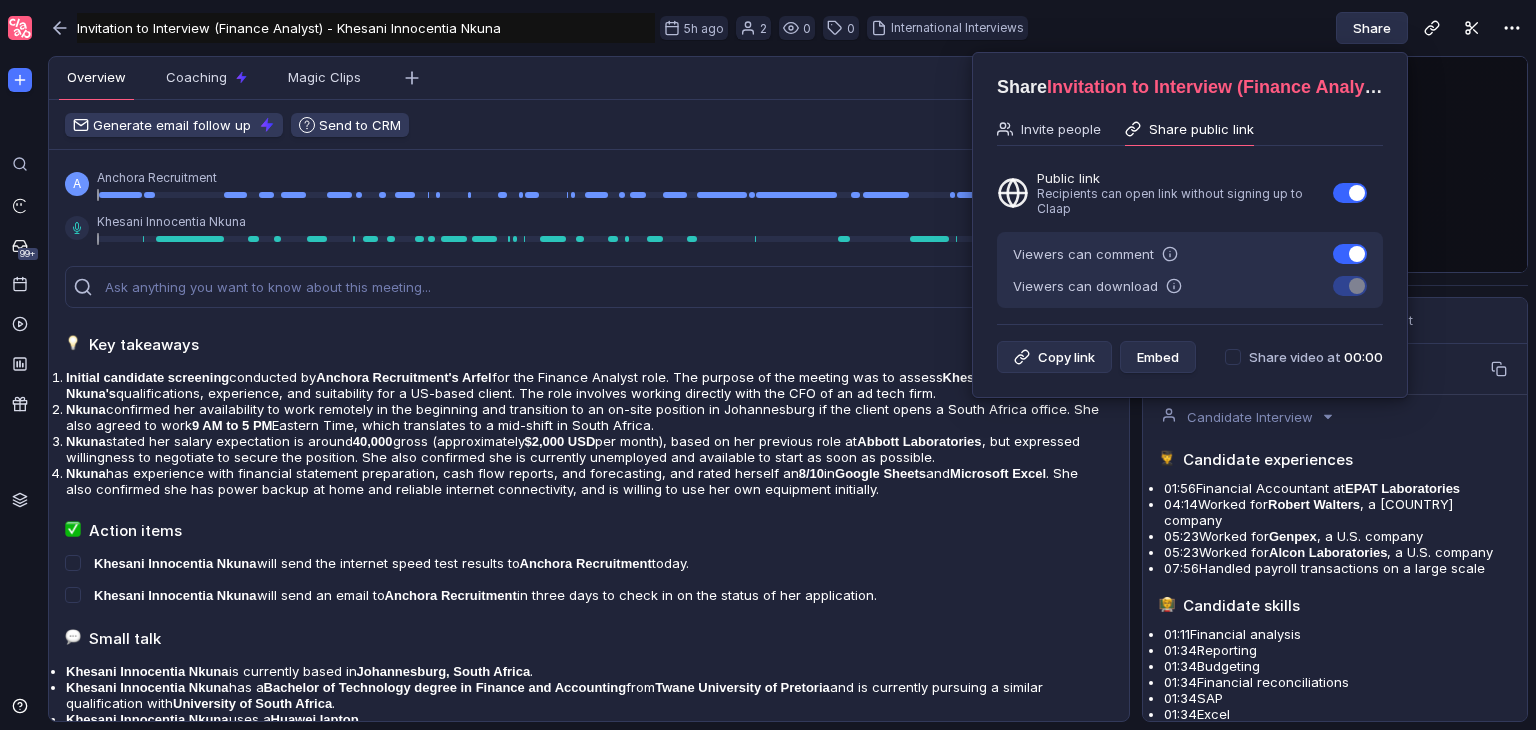 drag, startPoint x: 1040, startPoint y: 359, endPoint x: 981, endPoint y: 211, distance: 159.3267 